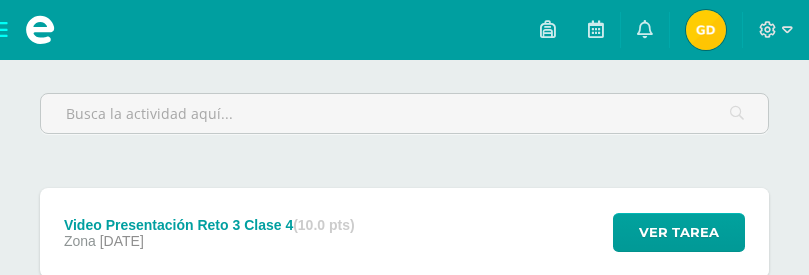 scroll, scrollTop: 225, scrollLeft: 0, axis: vertical 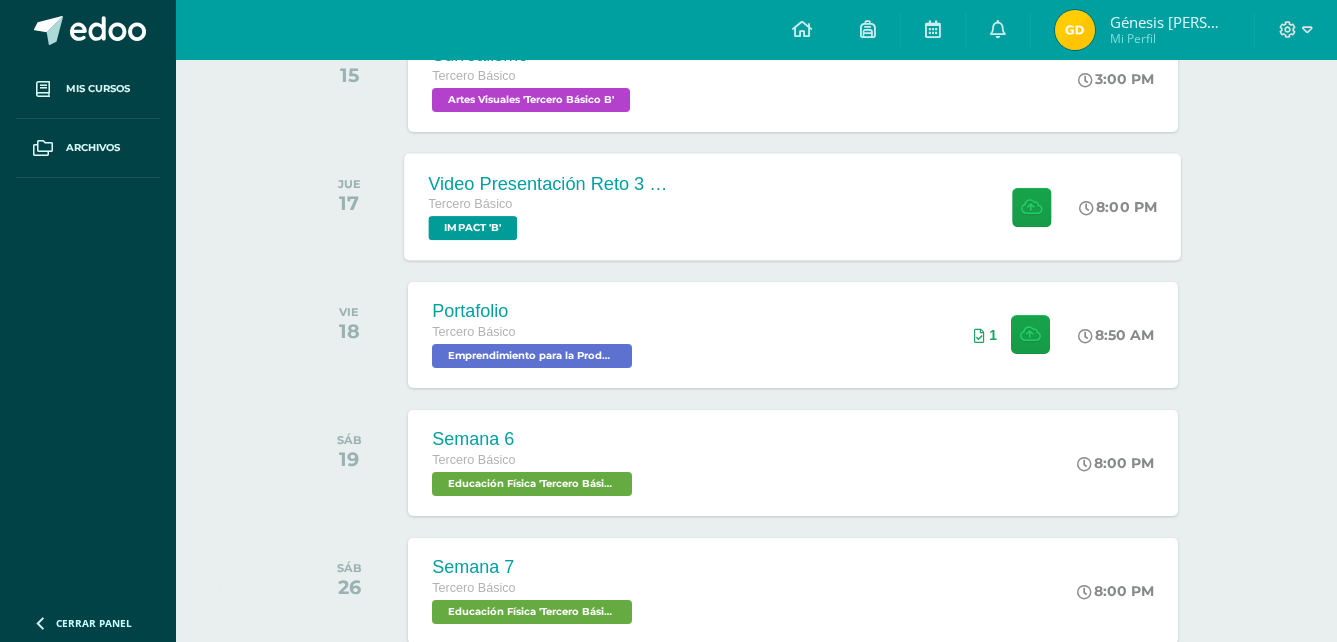 click on "Video Presentación Reto 3 Clase 4
Tercero Básico
IMPACT 'B'
8:00 PM
Video Presentación Reto 3 Clase 4
IMPACT" at bounding box center (793, 206) 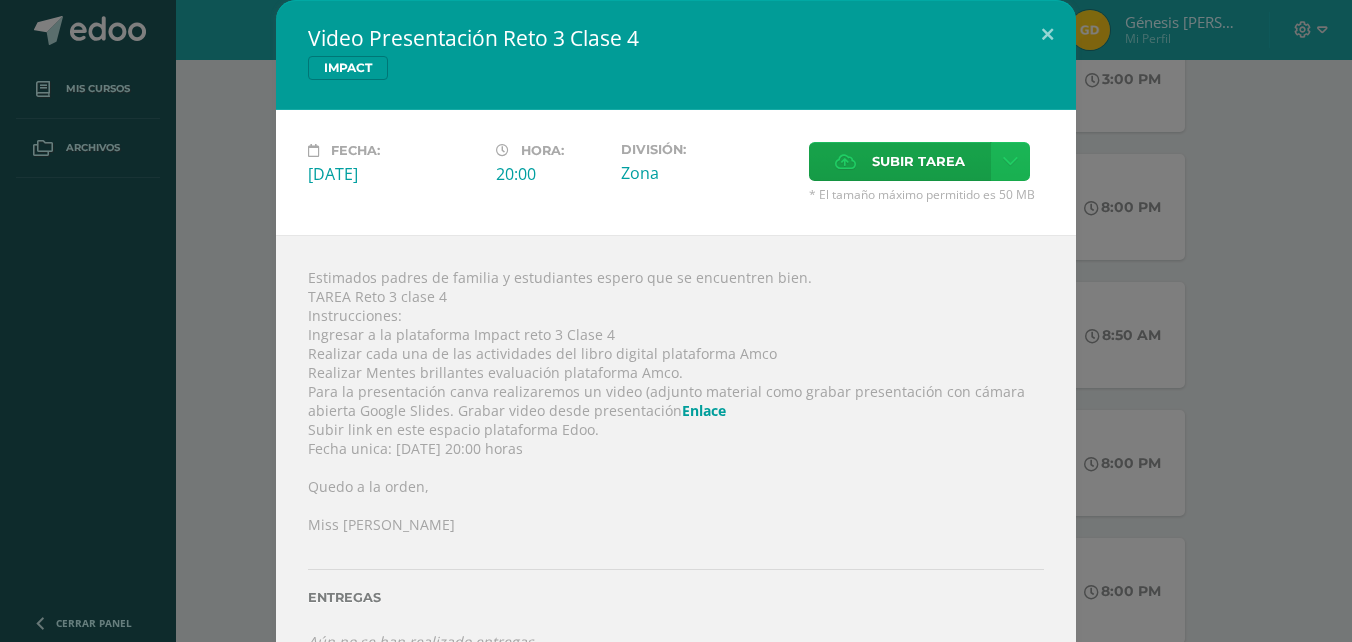 click at bounding box center [1010, 161] 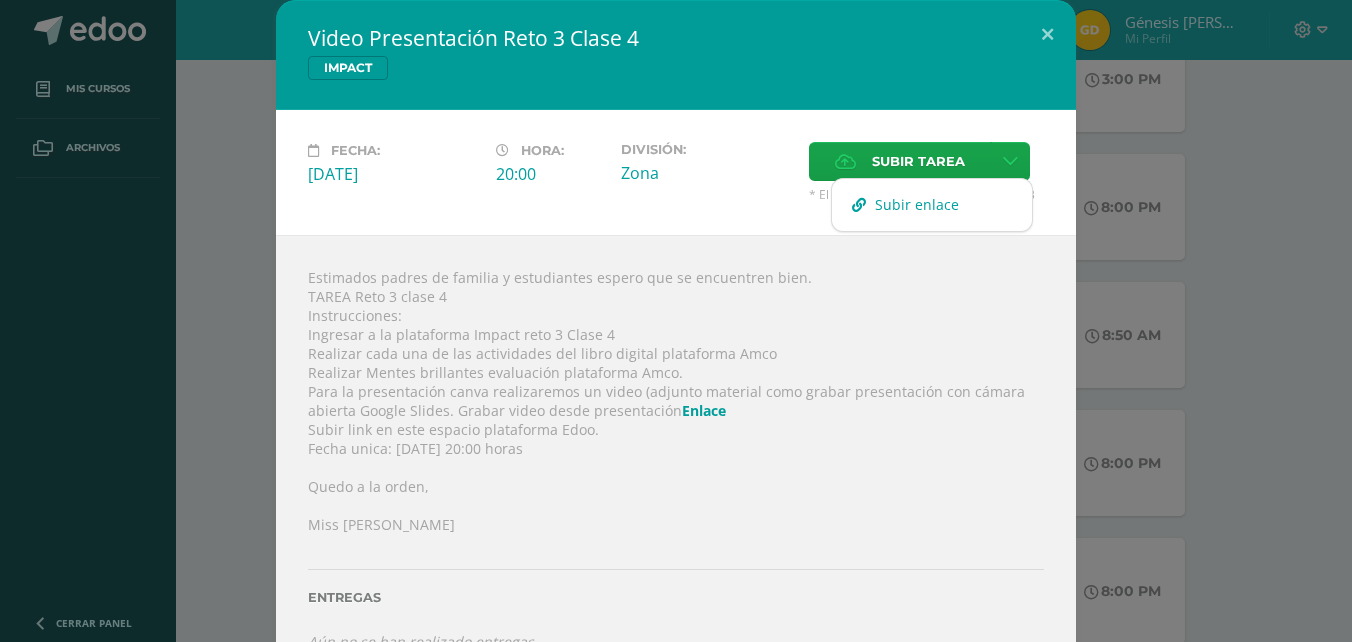 click on "Subir enlace" at bounding box center (917, 204) 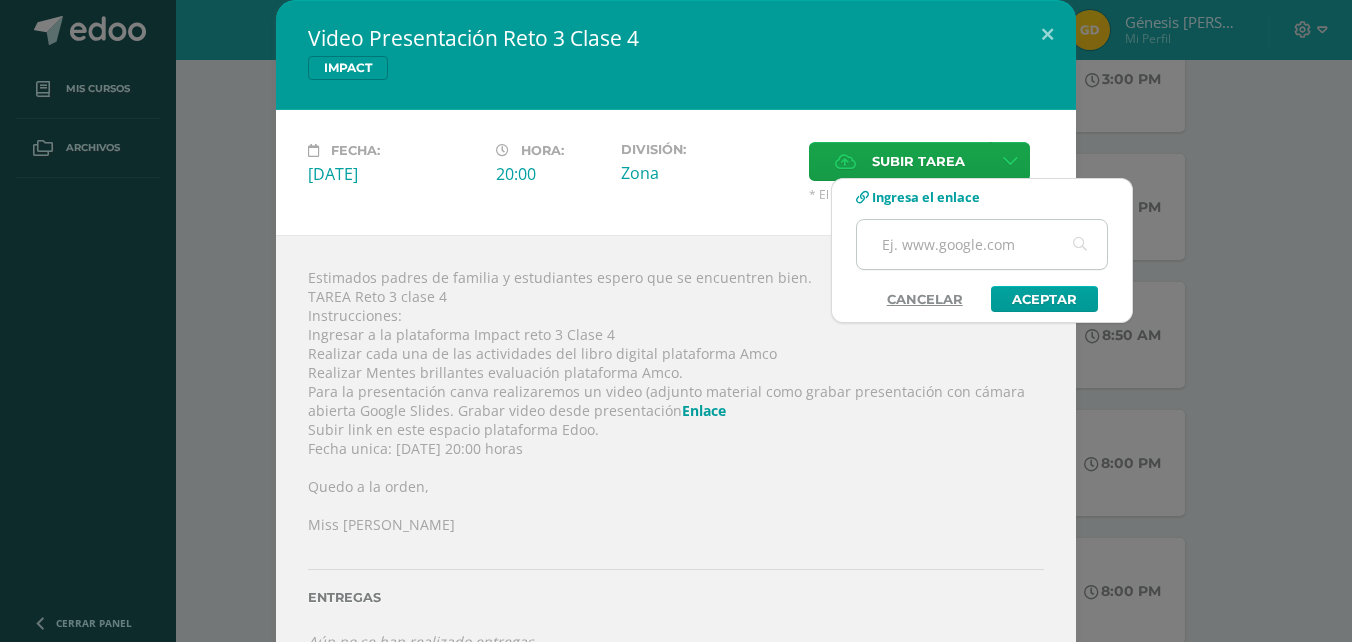click at bounding box center (982, 244) 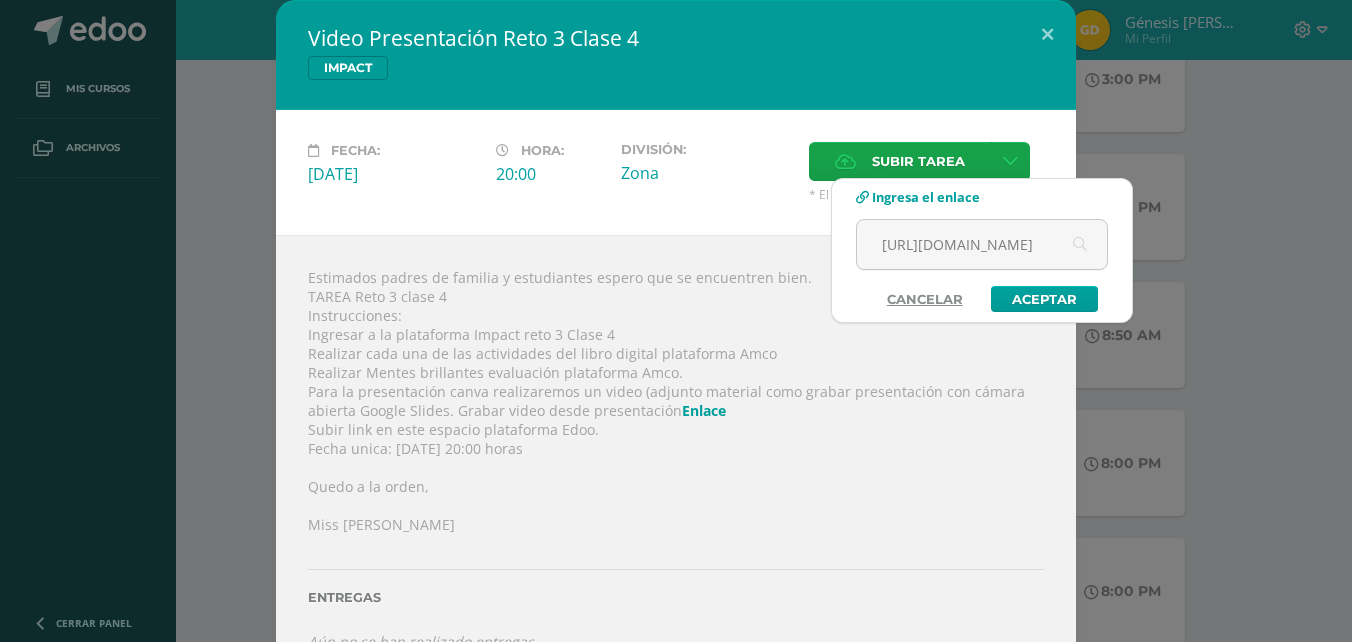 scroll, scrollTop: 0, scrollLeft: 439, axis: horizontal 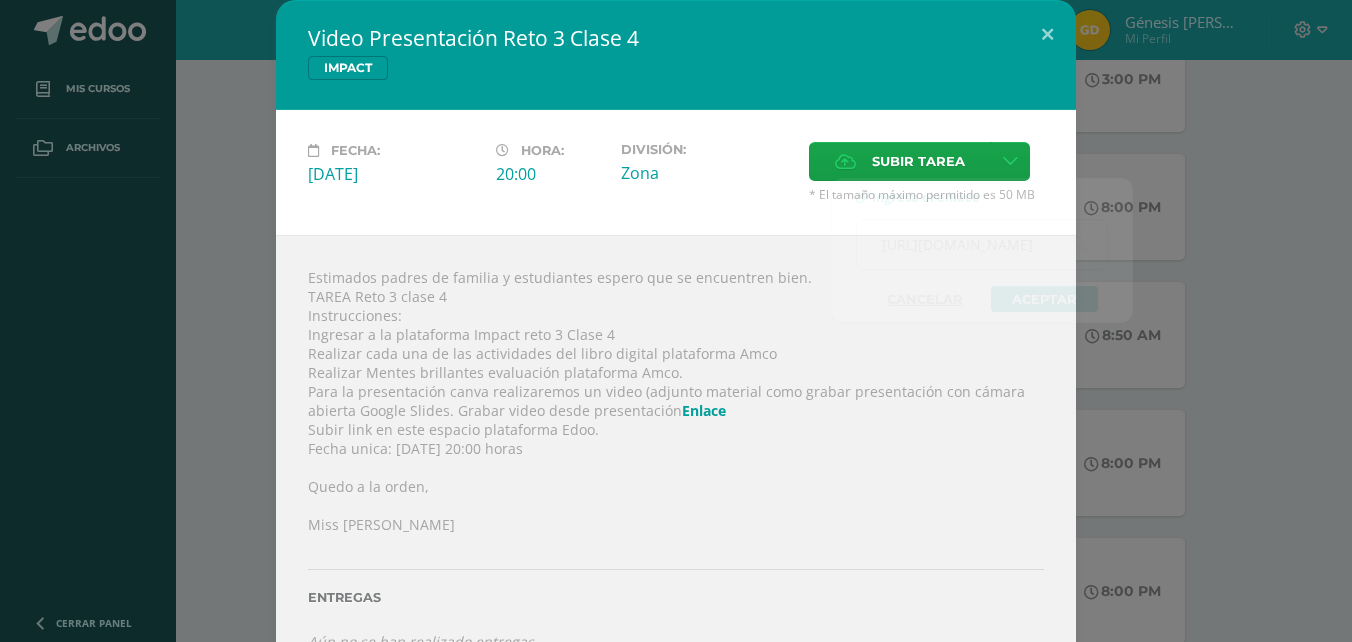 click on "Estimados padres de familia y estudiantes espero que se encuentren bien.   TAREA Reto 3 clase 4 Instrucciones: Ingresar a la plataforma Impact reto 3 Clase 4 Realizar cada una de las actividades del libro digital plataforma Amco Realizar Mentes brillantes evaluación plataforma Amco. Para la presentación canva realizaremos un video (adjunto material como grabar presentación con cámara abierta Google Slides. Grabar video desde presentación  Enlace Subir link en este espacio plataforma Edoo.  Fecha unica: lunes 14 de julio a las 20:00 horas Quedo a la orden,  Miss Eligia Romero
Entregas
Aún no se han realizado entregas
?" at bounding box center [676, 459] 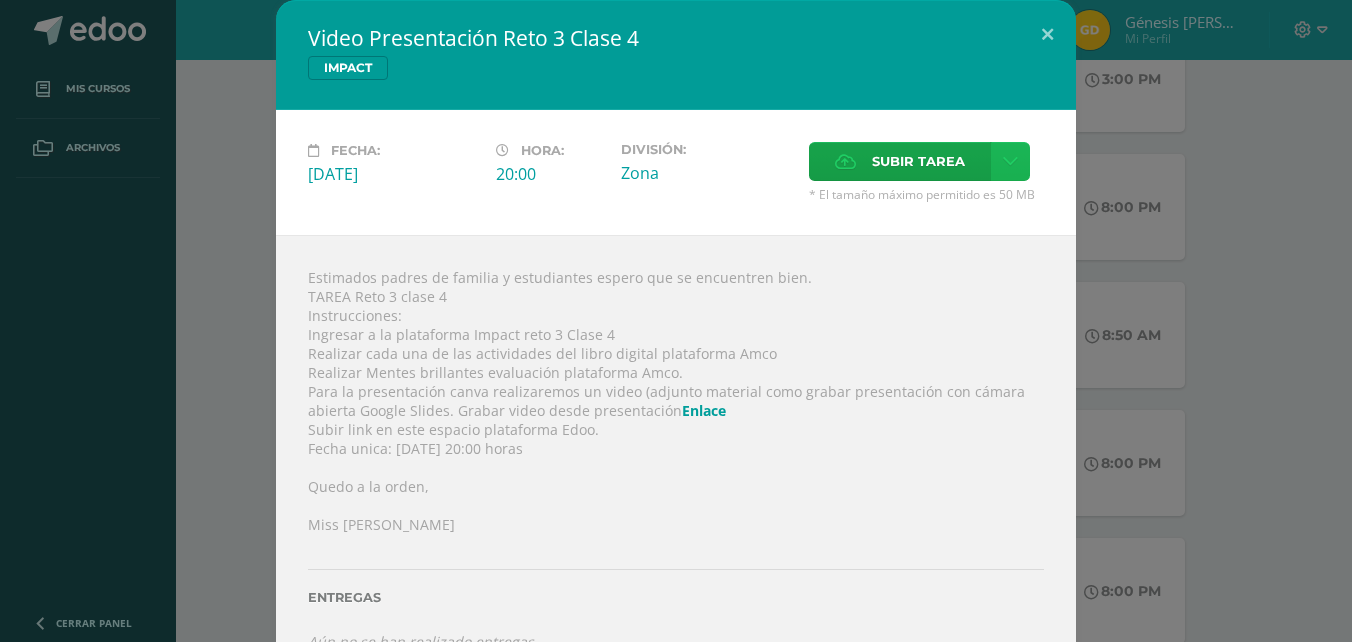 click at bounding box center [1010, 161] 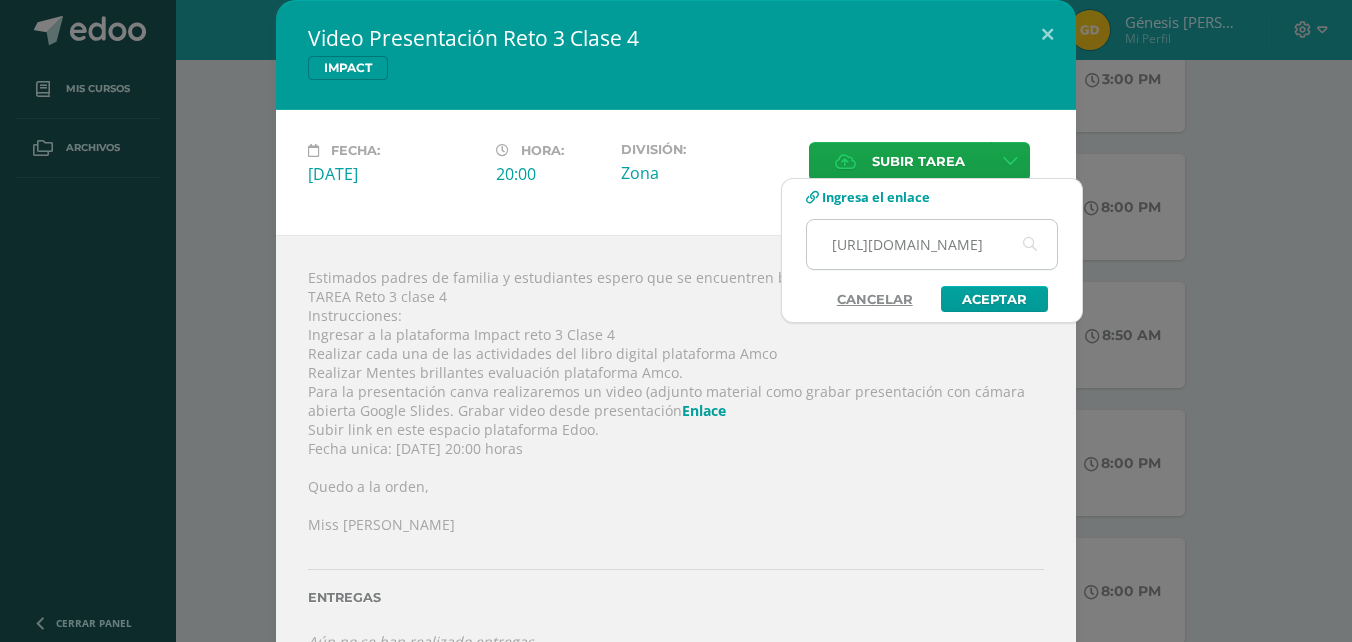 scroll, scrollTop: 0, scrollLeft: 0, axis: both 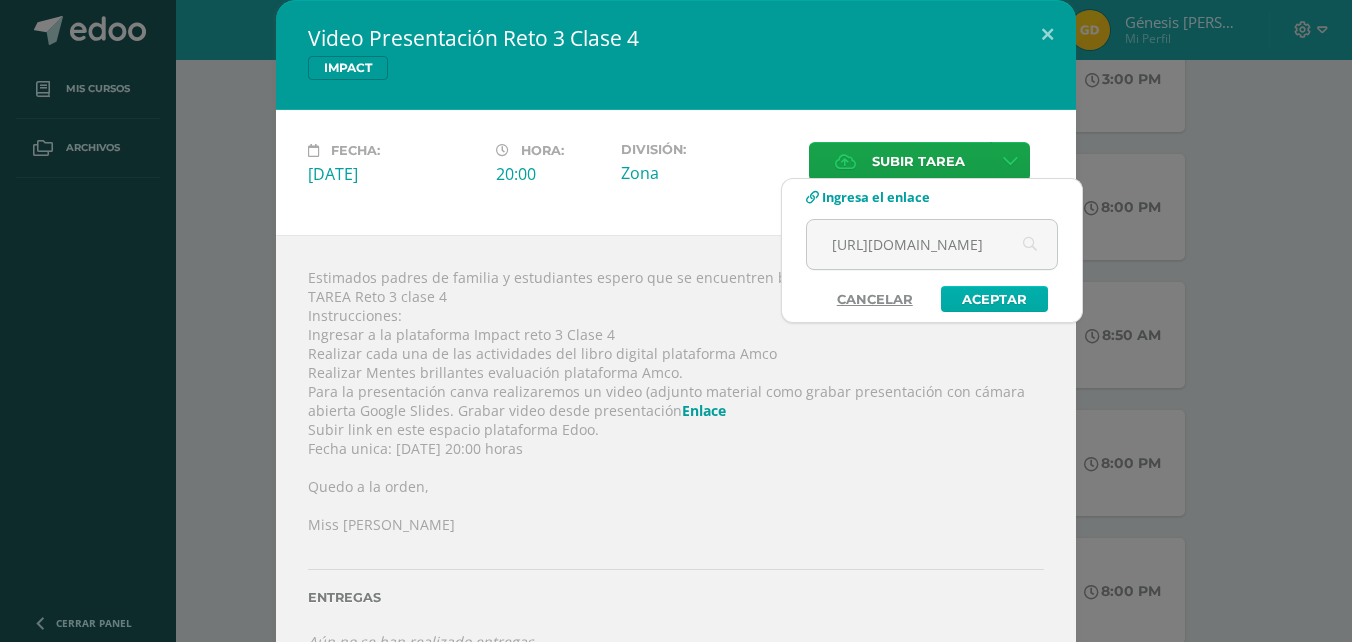 click on "Aceptar" at bounding box center (994, 299) 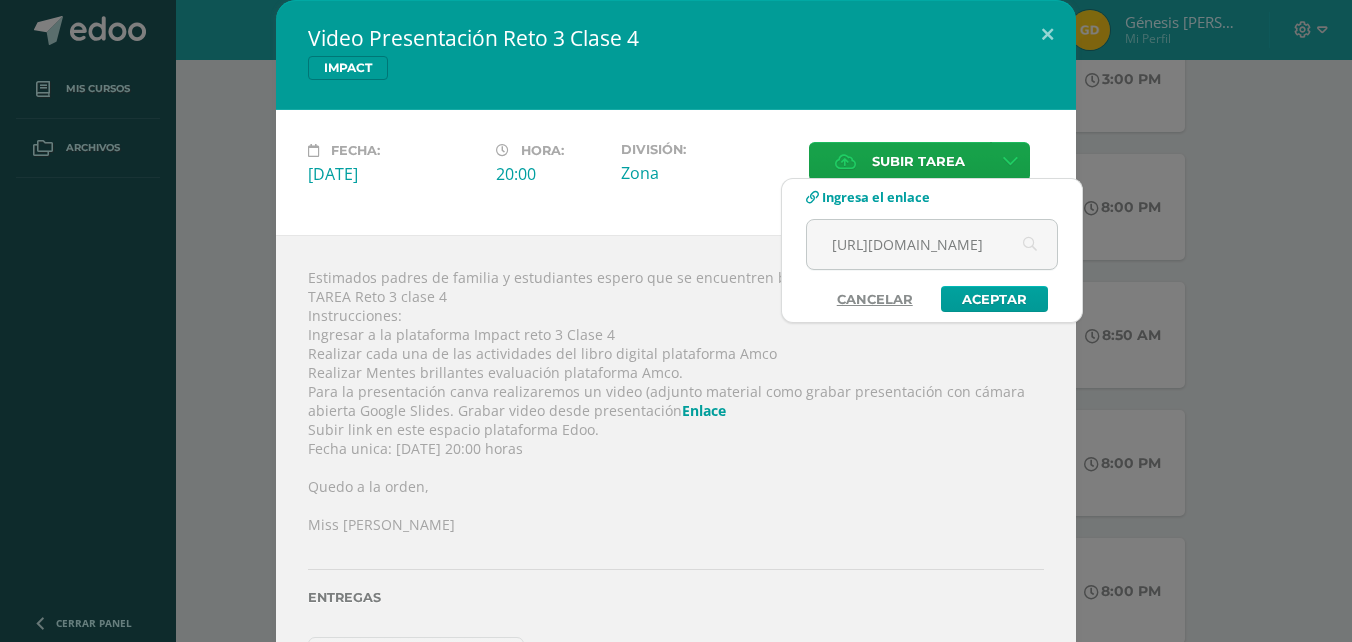 type 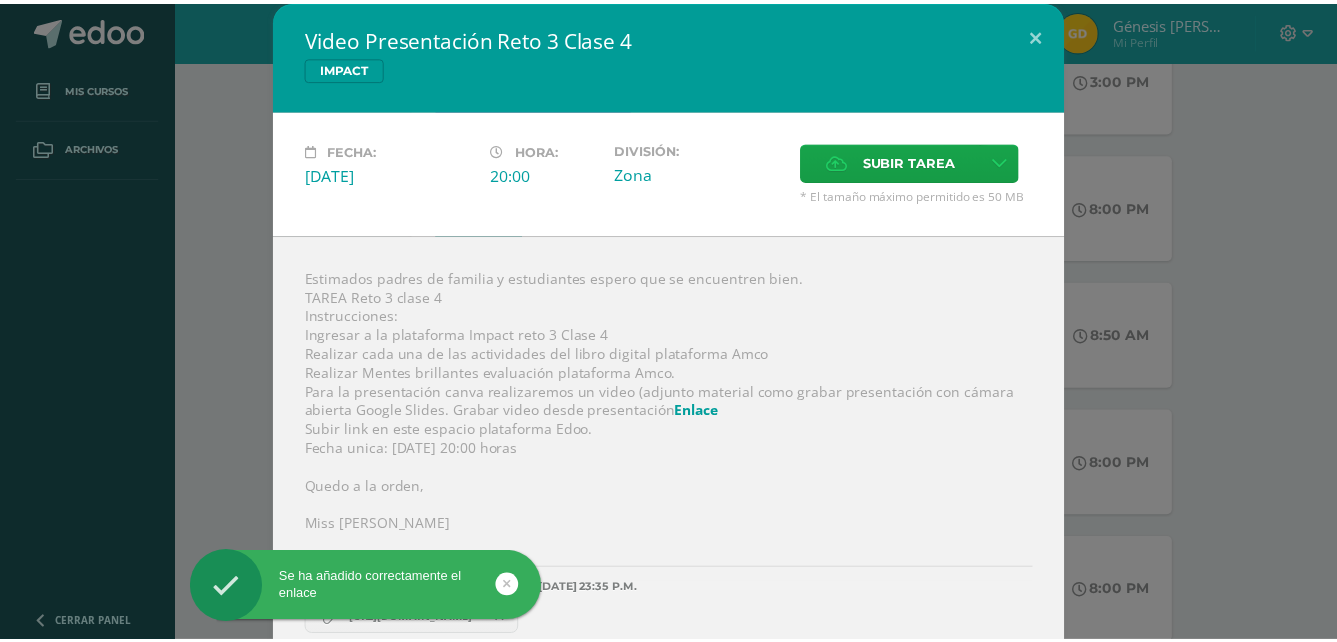 scroll, scrollTop: 27, scrollLeft: 0, axis: vertical 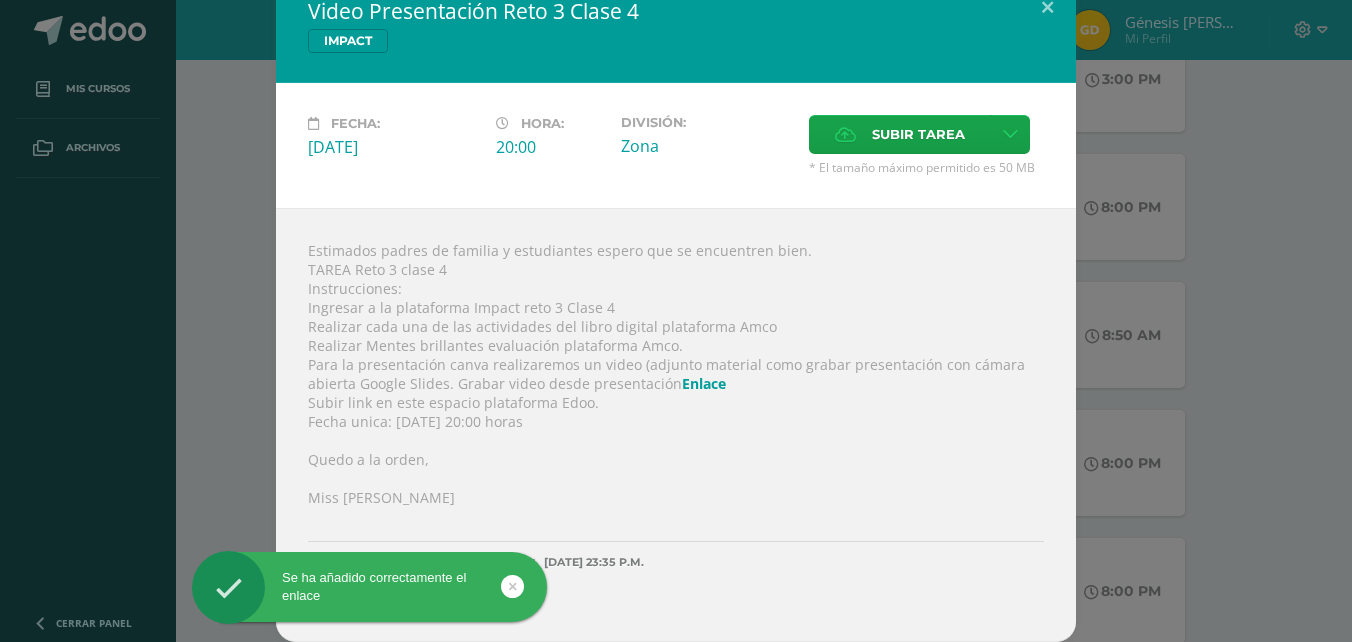 click at bounding box center [513, 586] 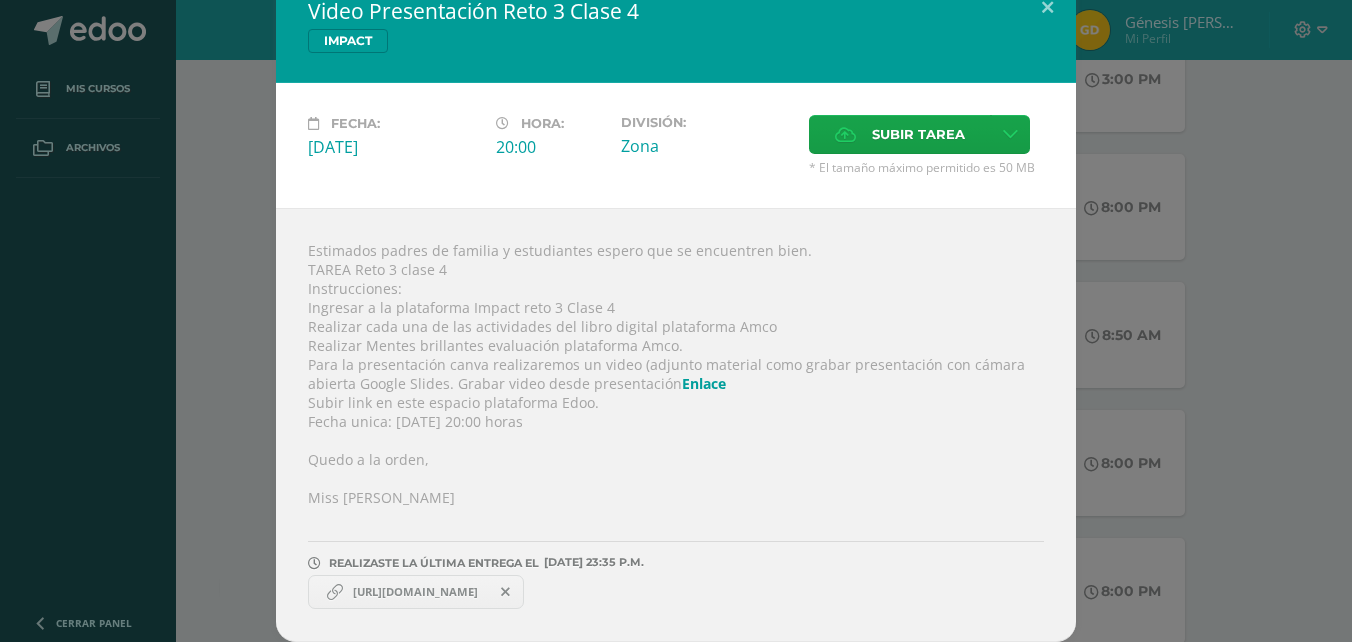 click on "Se ha añadido correctamente el enlace" at bounding box center [401, 590] 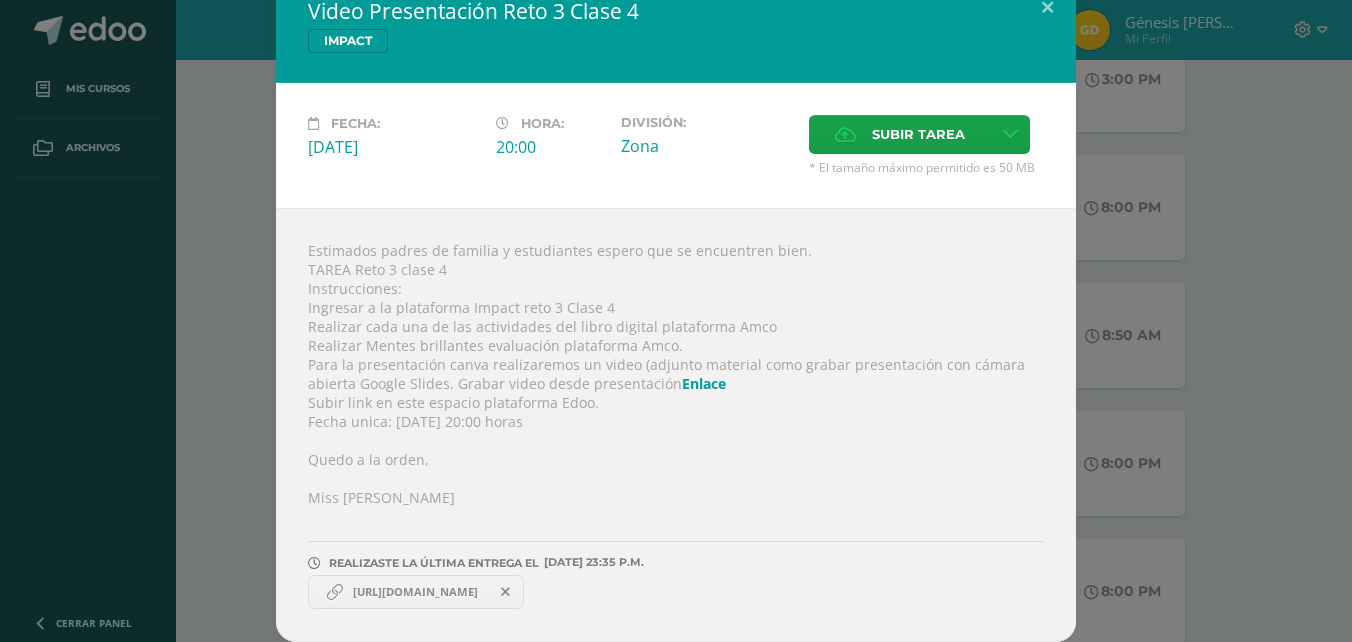 click on "https://drive.google.com/file/d/1c0B_wGJwjSYby5y3l9Vmtpd5ABRxCdSs/view?usp=vids_web" at bounding box center (415, 592) 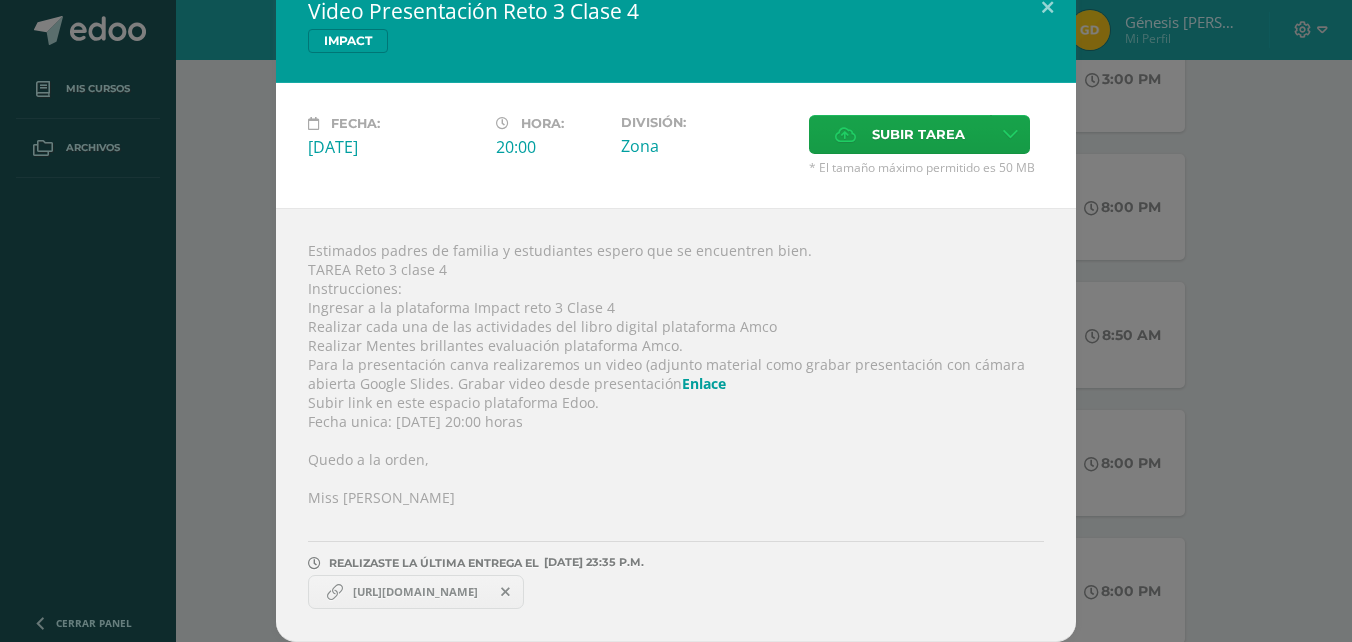 click on "https://drive.google.com/file/d/1c0B_wGJwjSYby5y3l9Vmtpd5ABRxCdSs/view?usp=vids_web" at bounding box center [415, 592] 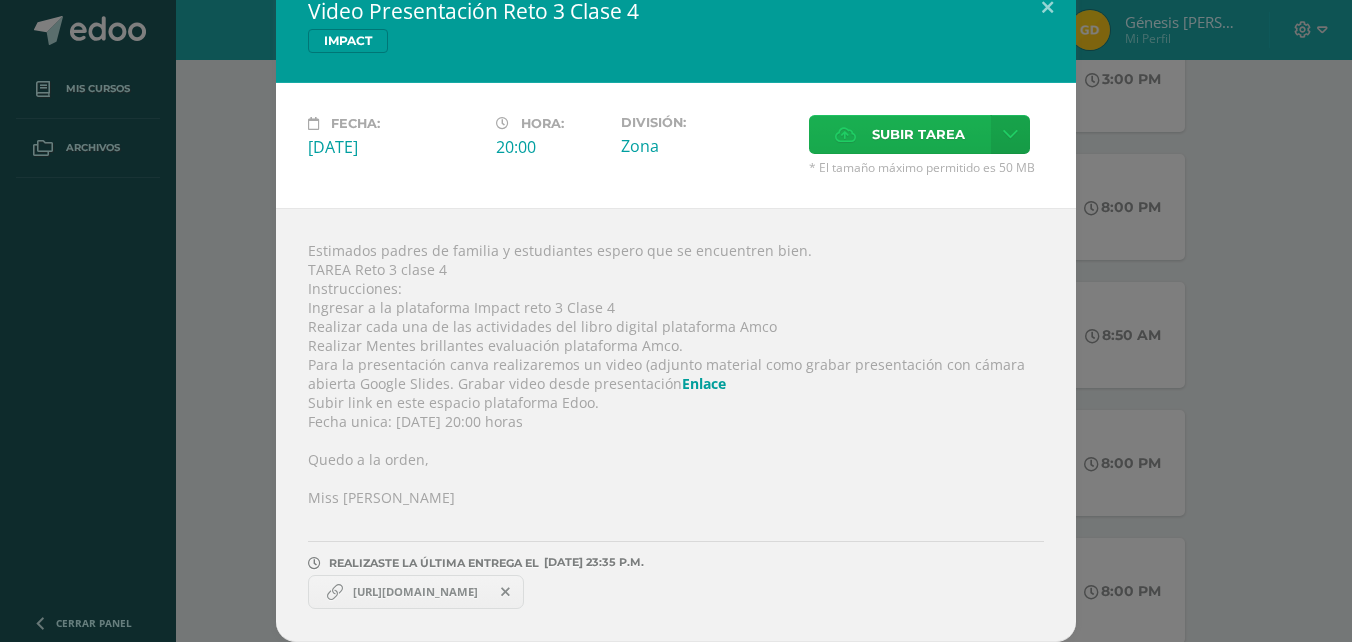 click on "Subir tarea" at bounding box center [918, 134] 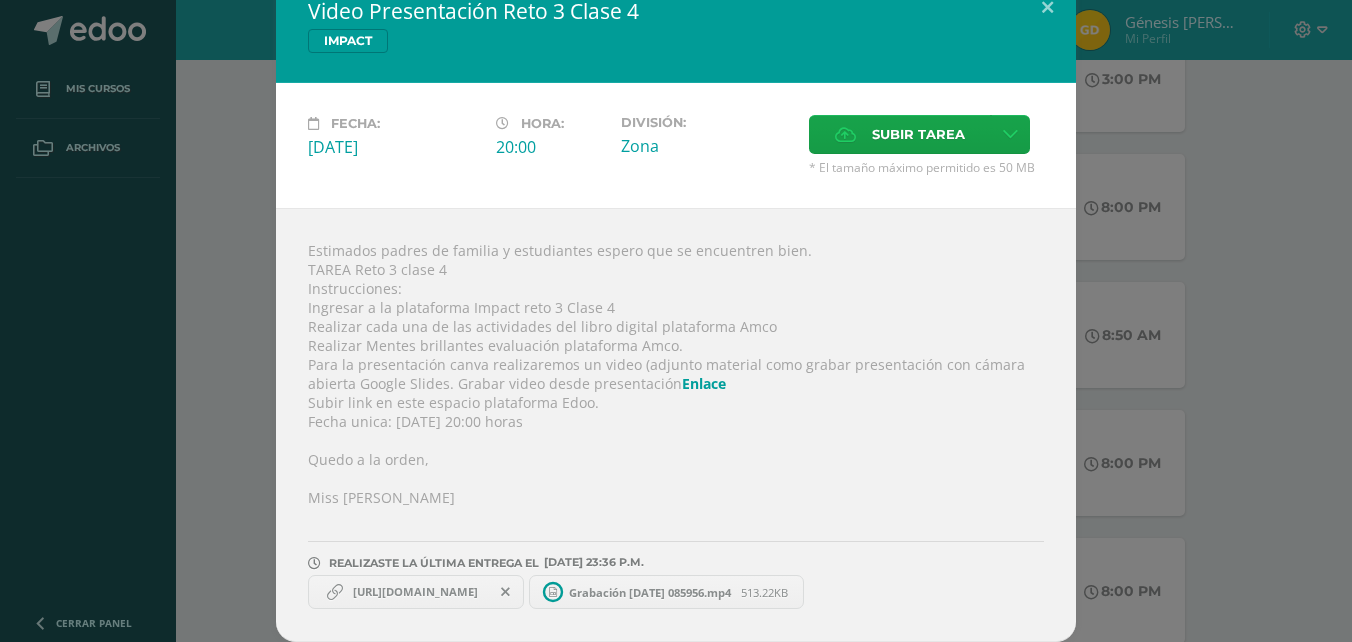 click on "https://drive.google.com/file/d/1c0B_wGJwjSYby5y3l9Vmtpd5ABRxCdSs/view?usp=vids_web" at bounding box center [415, 592] 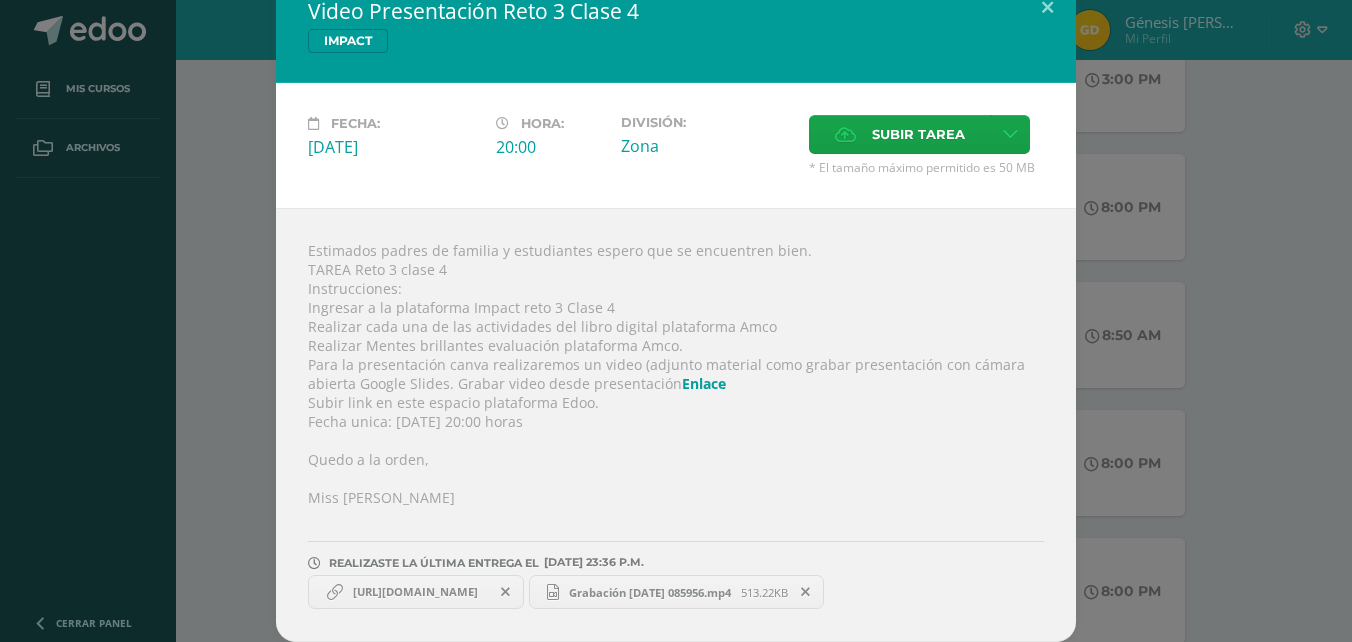 click on "Grabación 2025-07-09 085956.mp4" at bounding box center (650, 592) 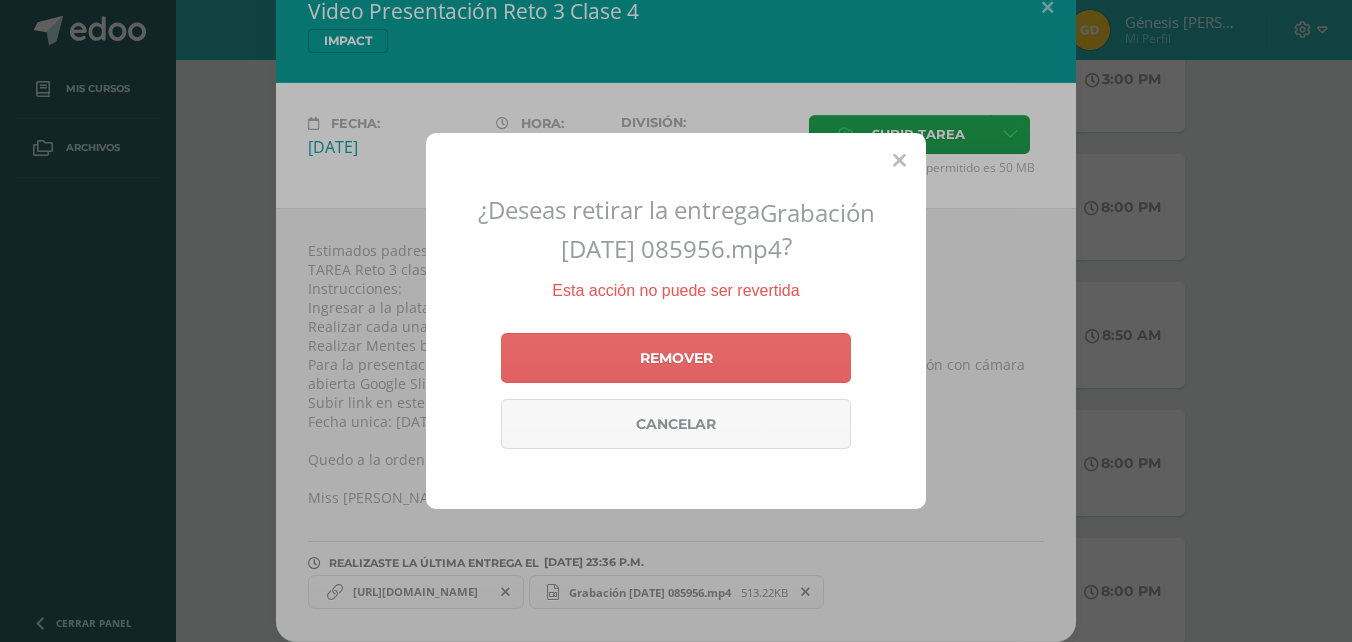 click on "Remover
Cancelar" at bounding box center [676, 391] 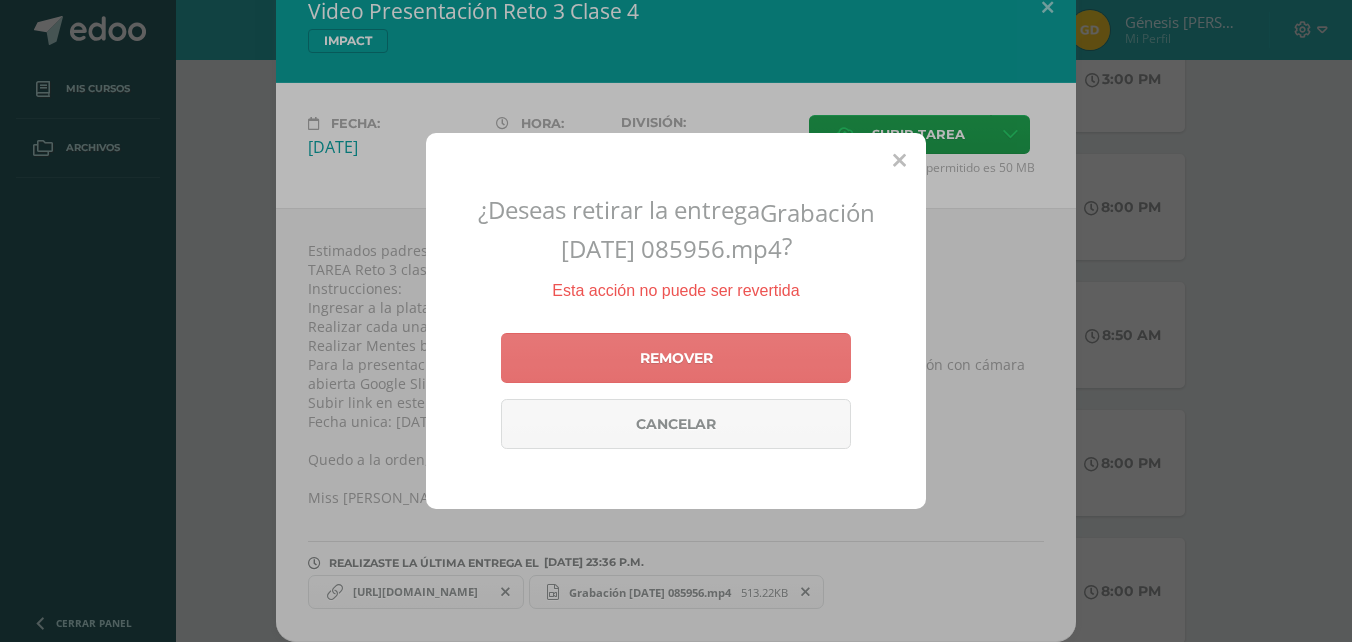 click on "Remover" at bounding box center (676, 358) 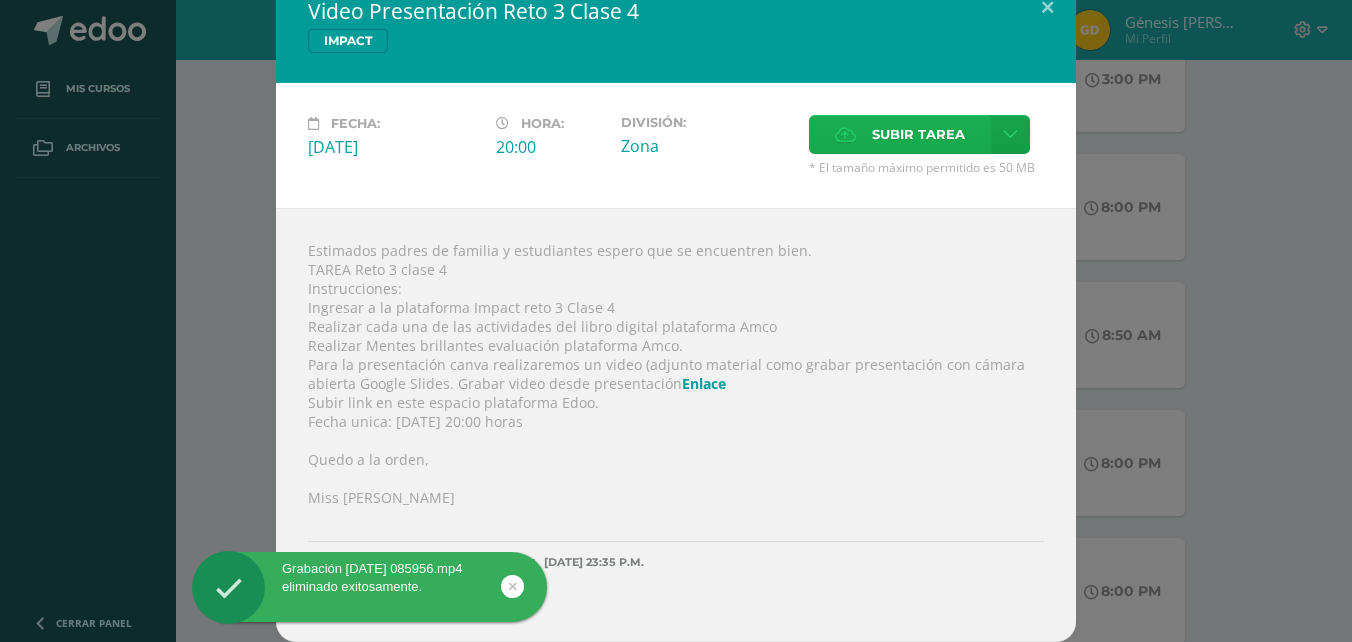 click on "Subir tarea" at bounding box center [900, 134] 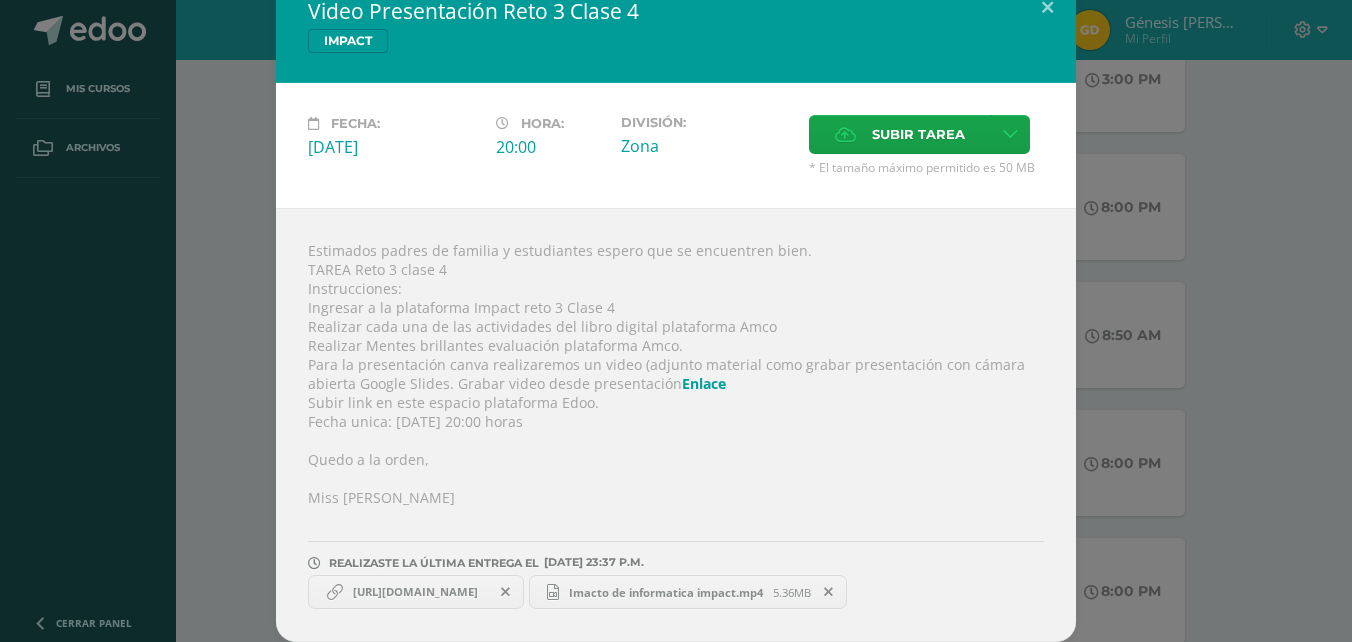 click on "Imacto de informatica impact.mp4" at bounding box center (666, 592) 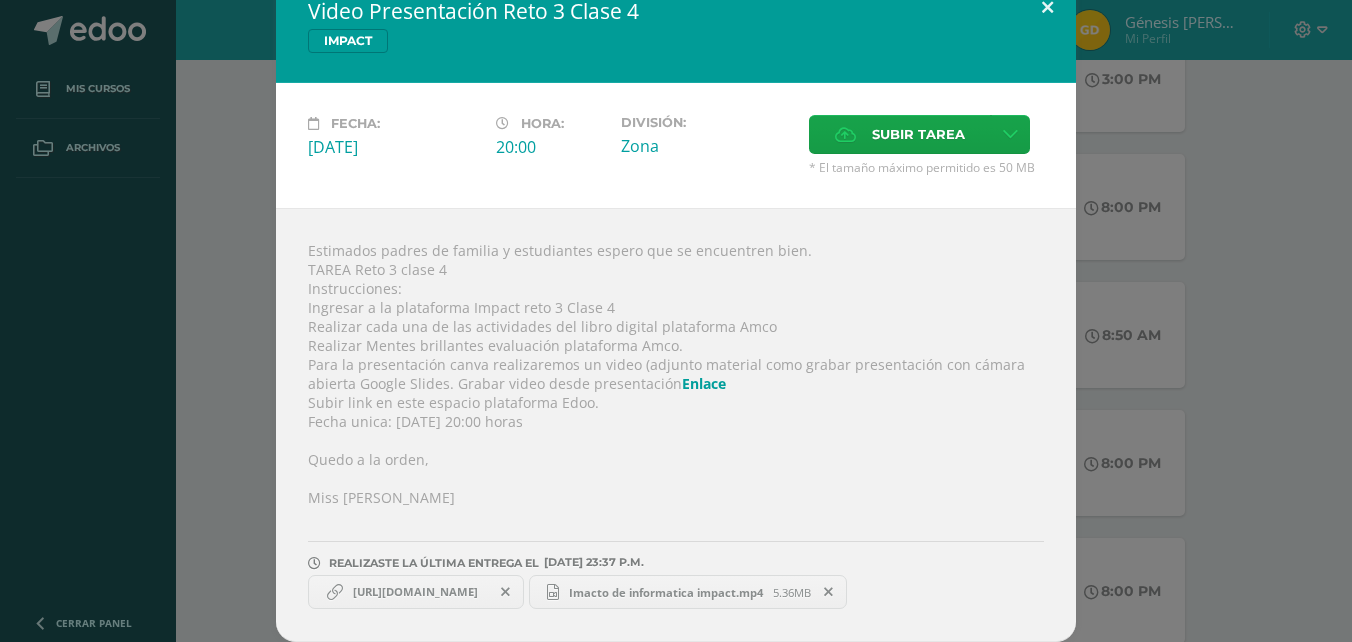 click at bounding box center [1047, 7] 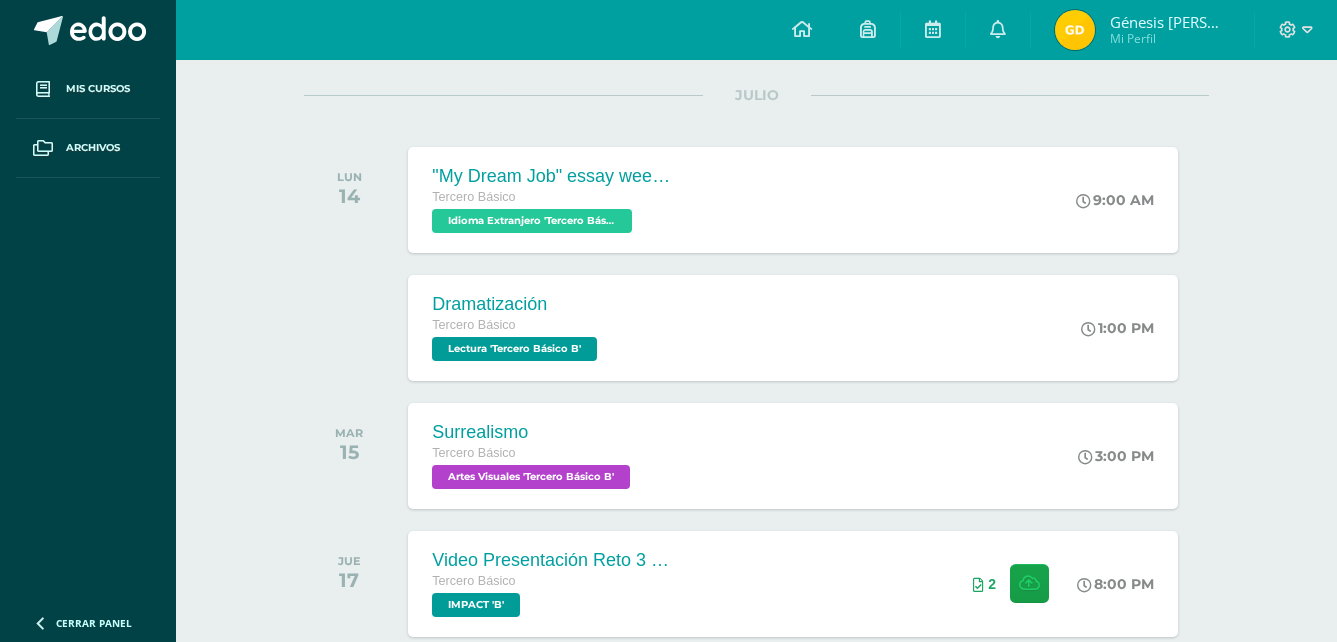 scroll, scrollTop: 0, scrollLeft: 0, axis: both 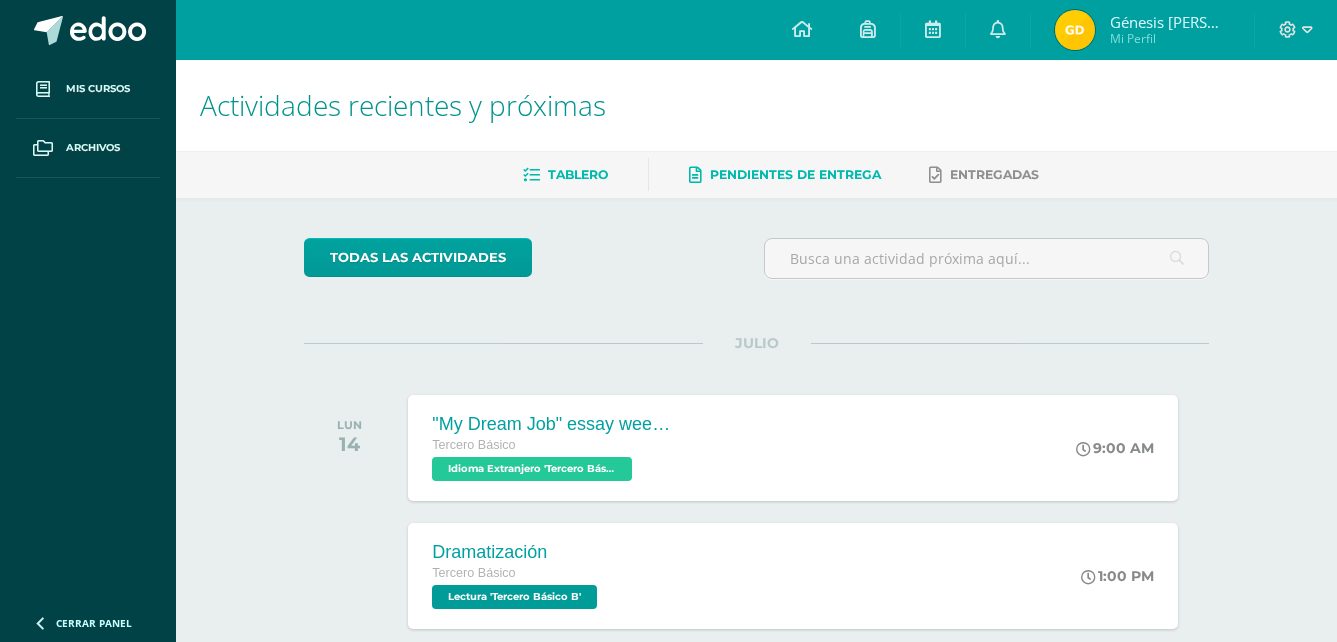 click on "Pendientes de entrega" at bounding box center (795, 174) 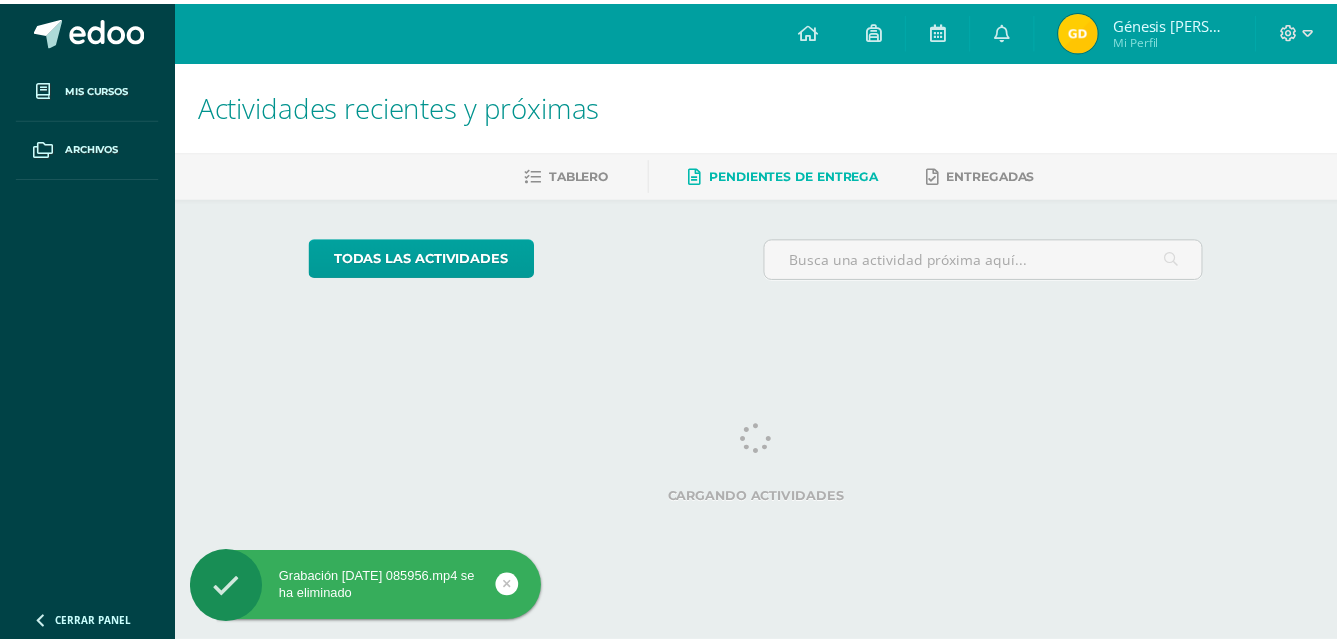 scroll, scrollTop: 0, scrollLeft: 0, axis: both 